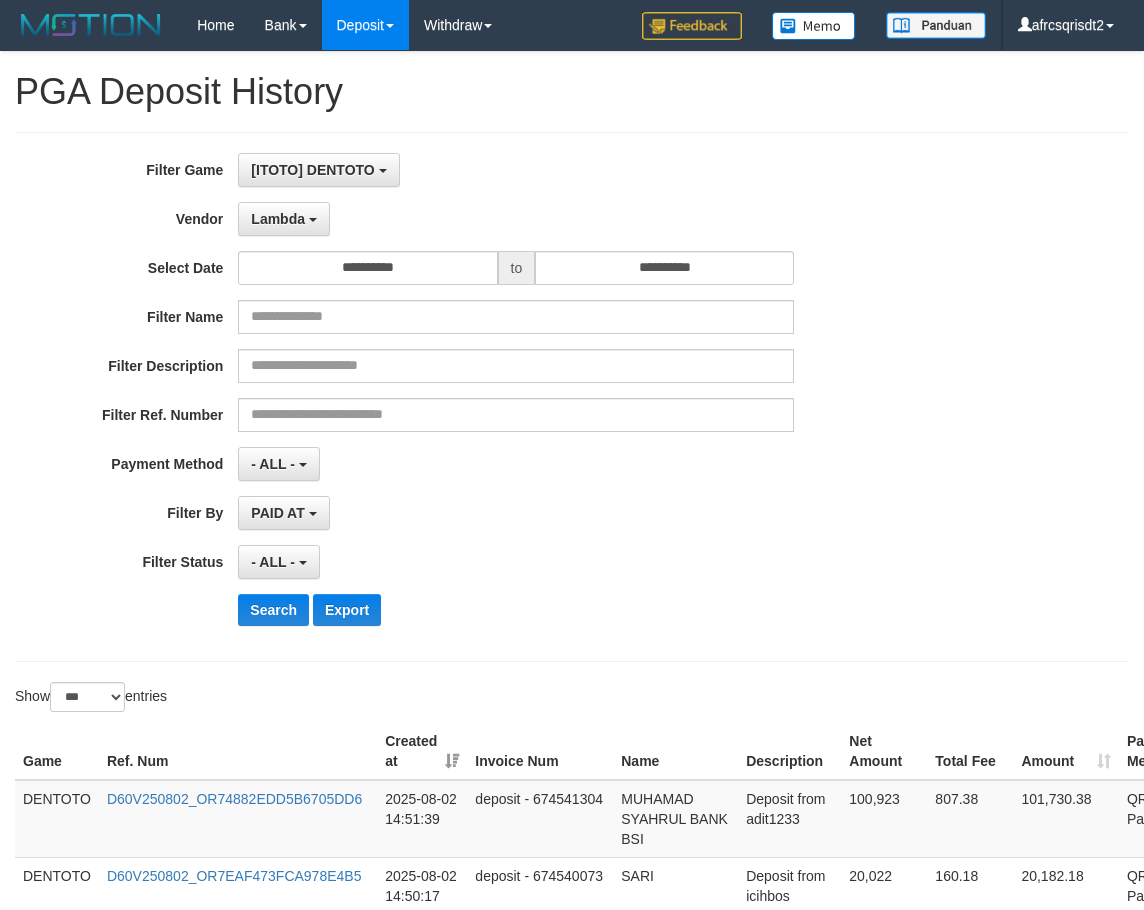 select on "**********" 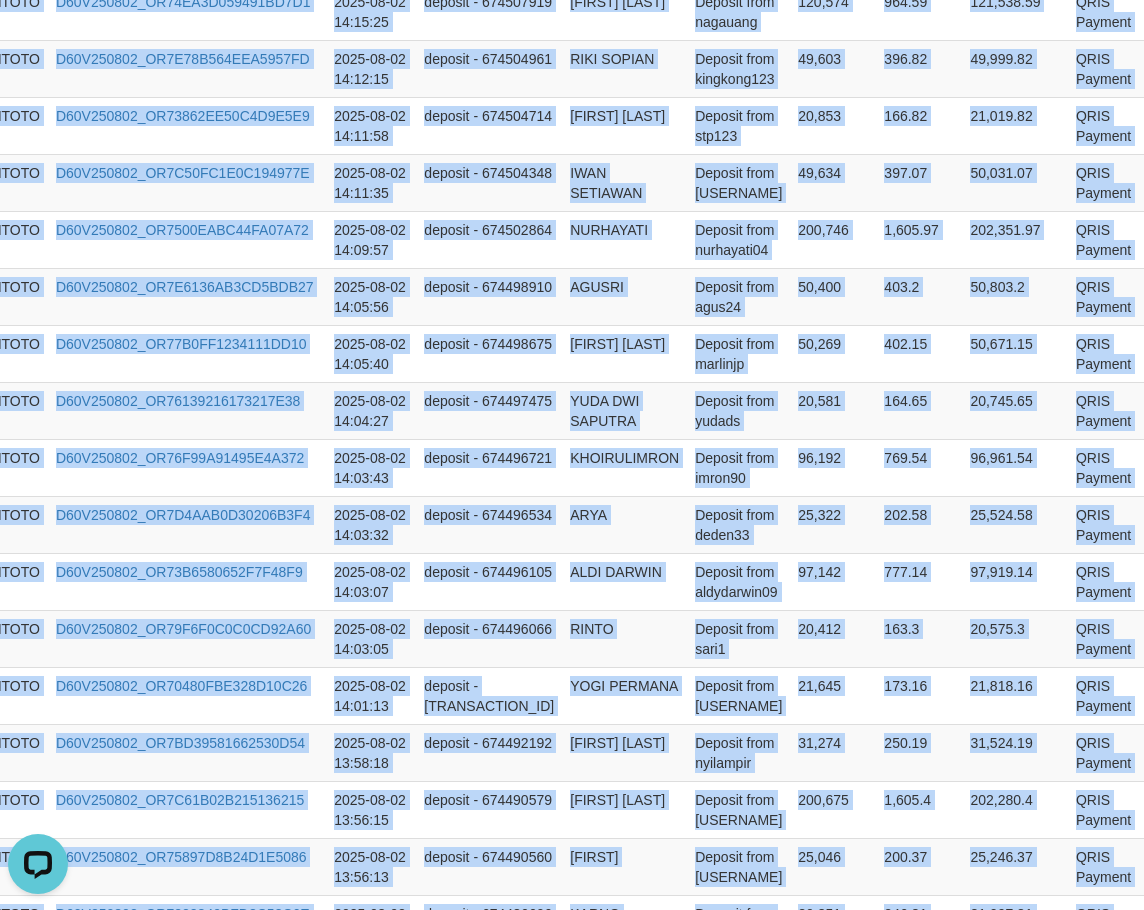 scroll, scrollTop: 0, scrollLeft: 51, axis: horizontal 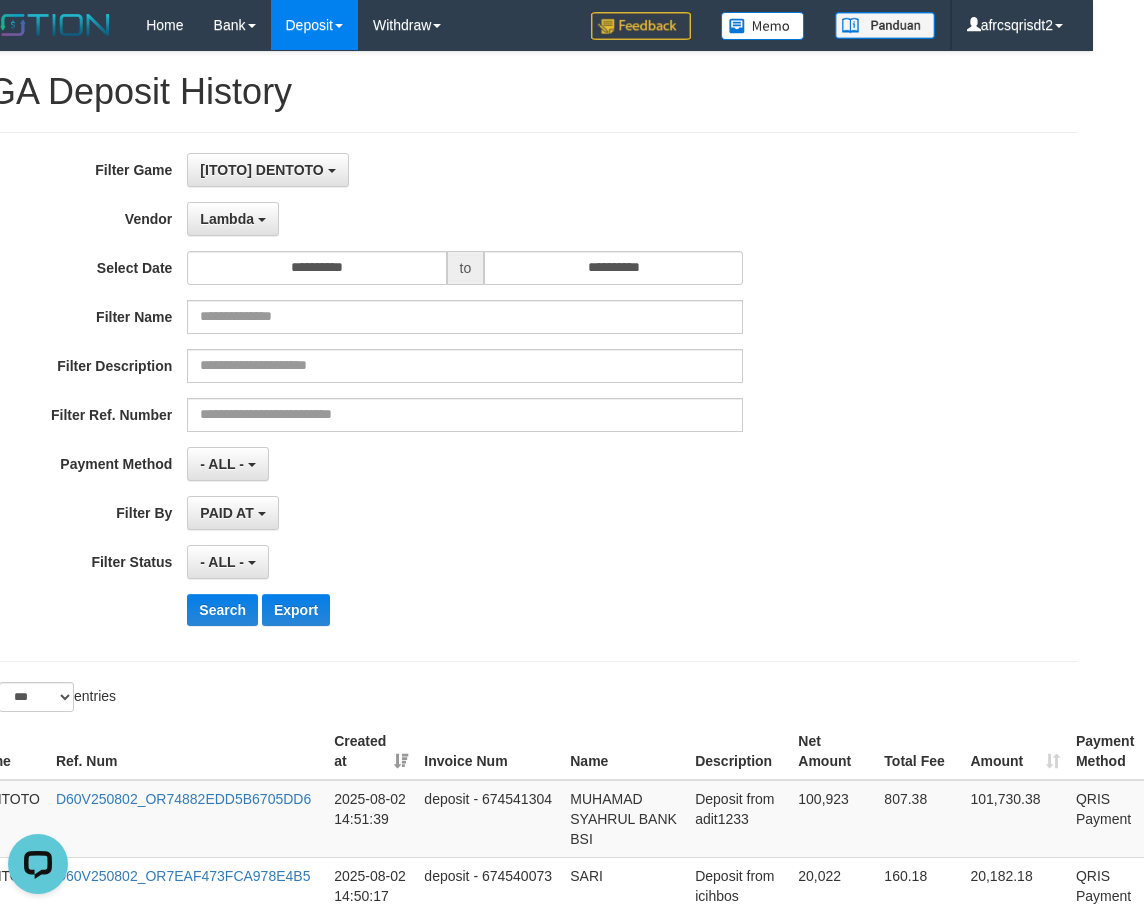 click on "**********" at bounding box center (425, 170) 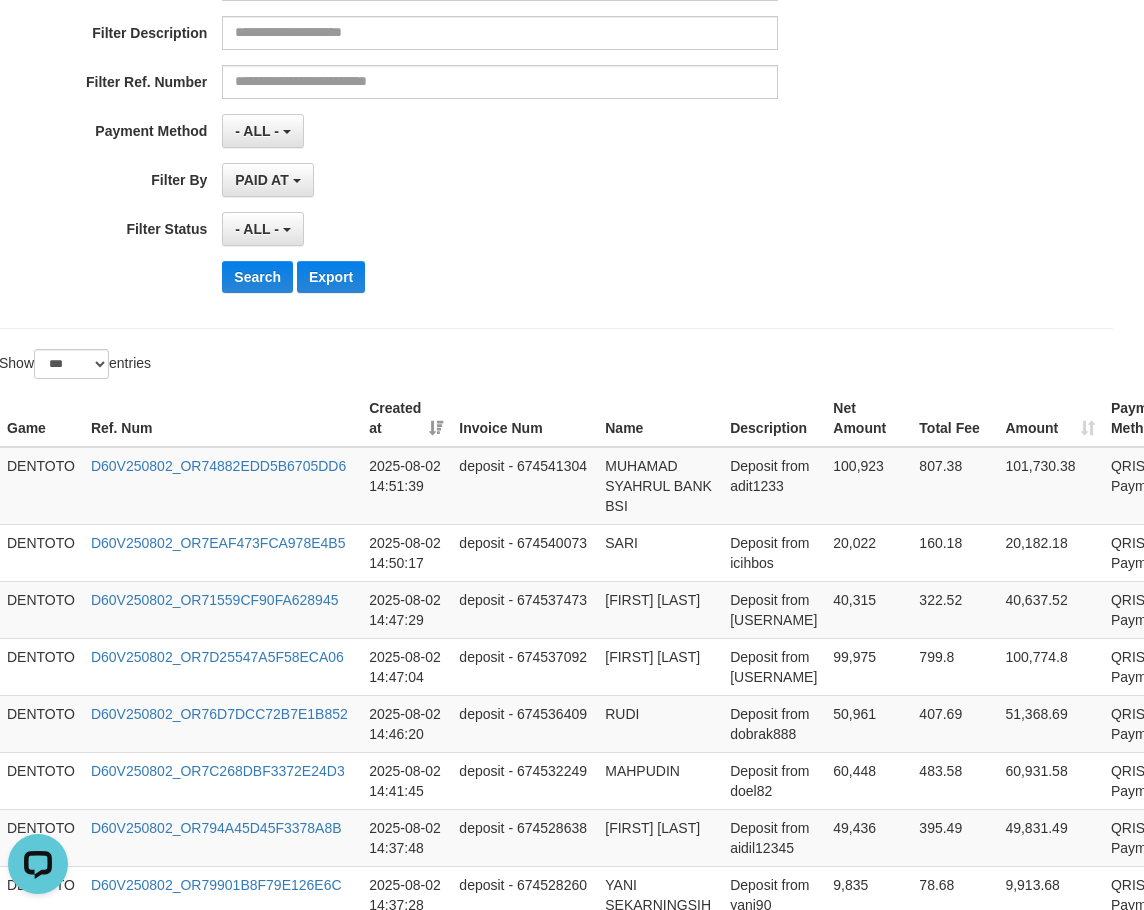 scroll, scrollTop: 333, scrollLeft: 0, axis: vertical 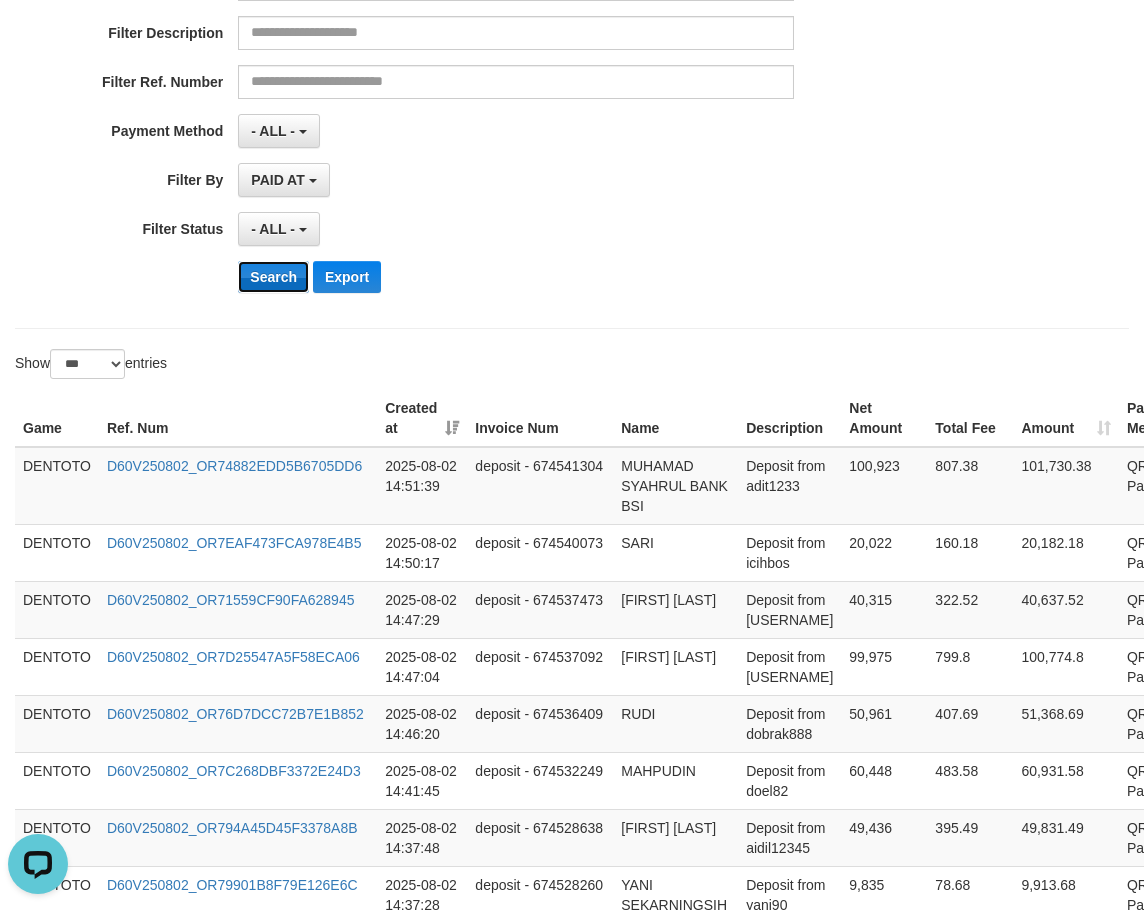click on "Search" at bounding box center [273, 277] 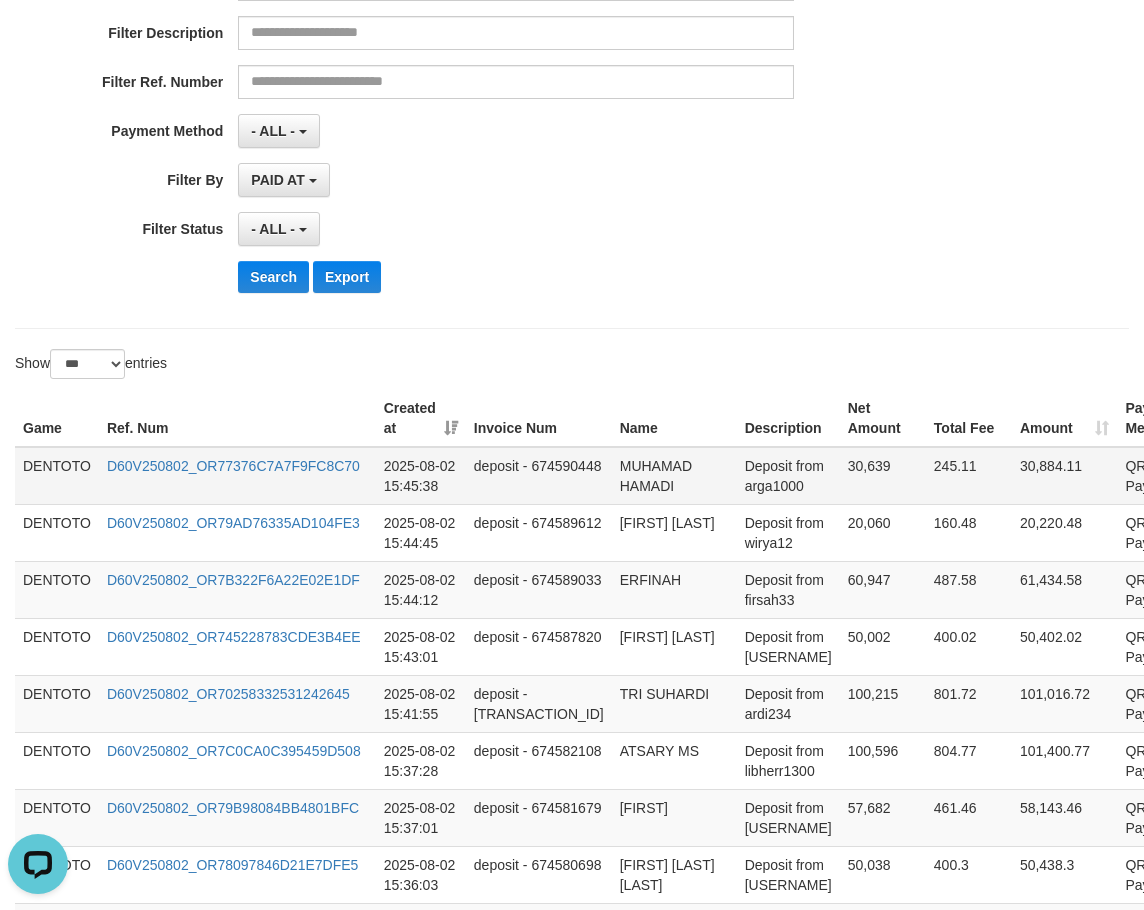 click on "DENTOTO" at bounding box center [57, 476] 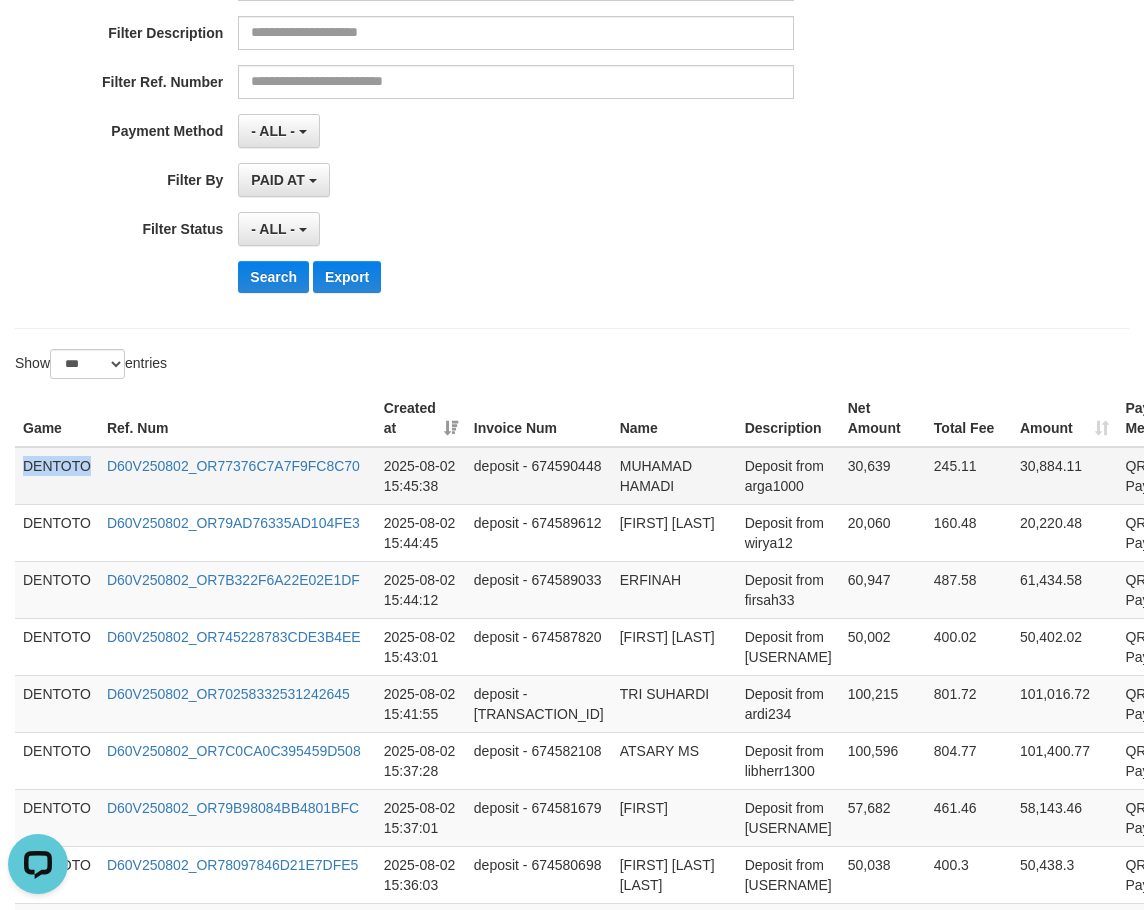 click on "DENTOTO" at bounding box center [57, 476] 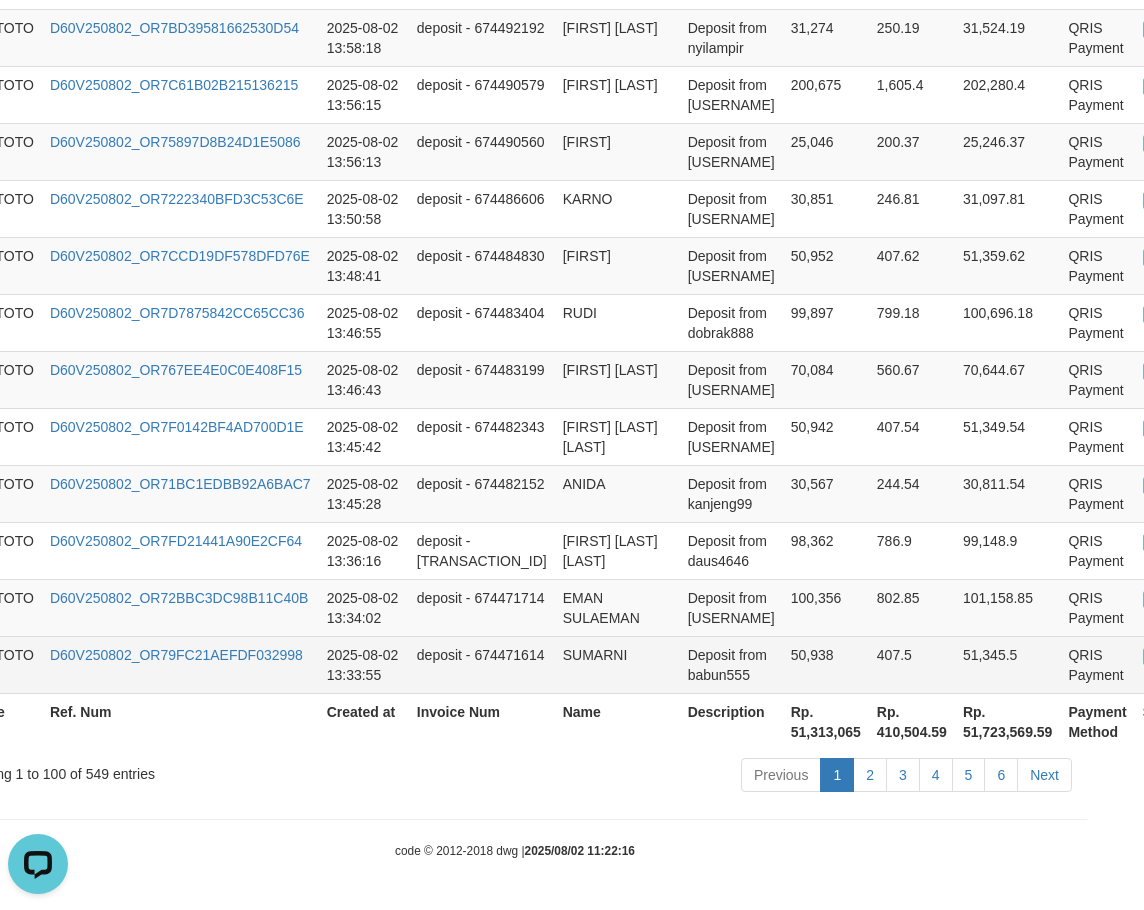 scroll, scrollTop: 5887, scrollLeft: 59, axis: both 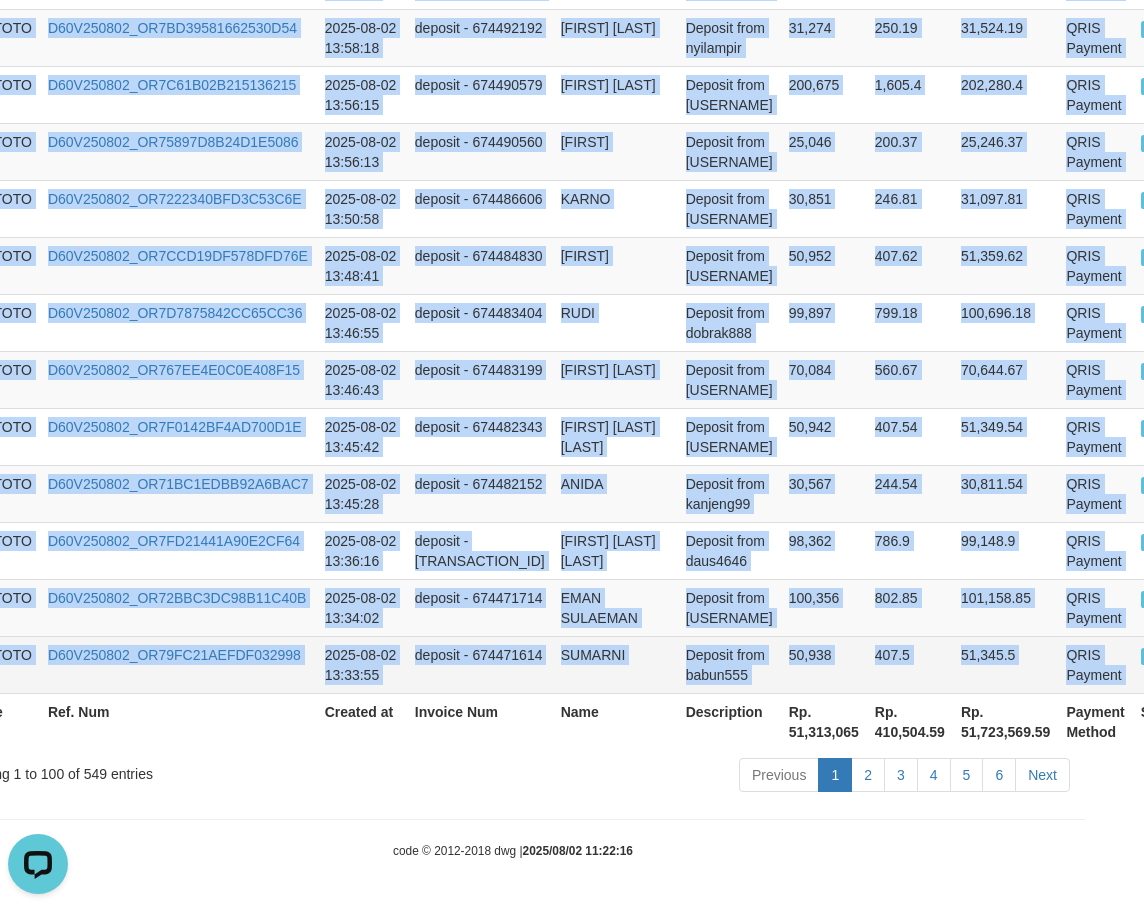 click on "P" at bounding box center [1162, 664] 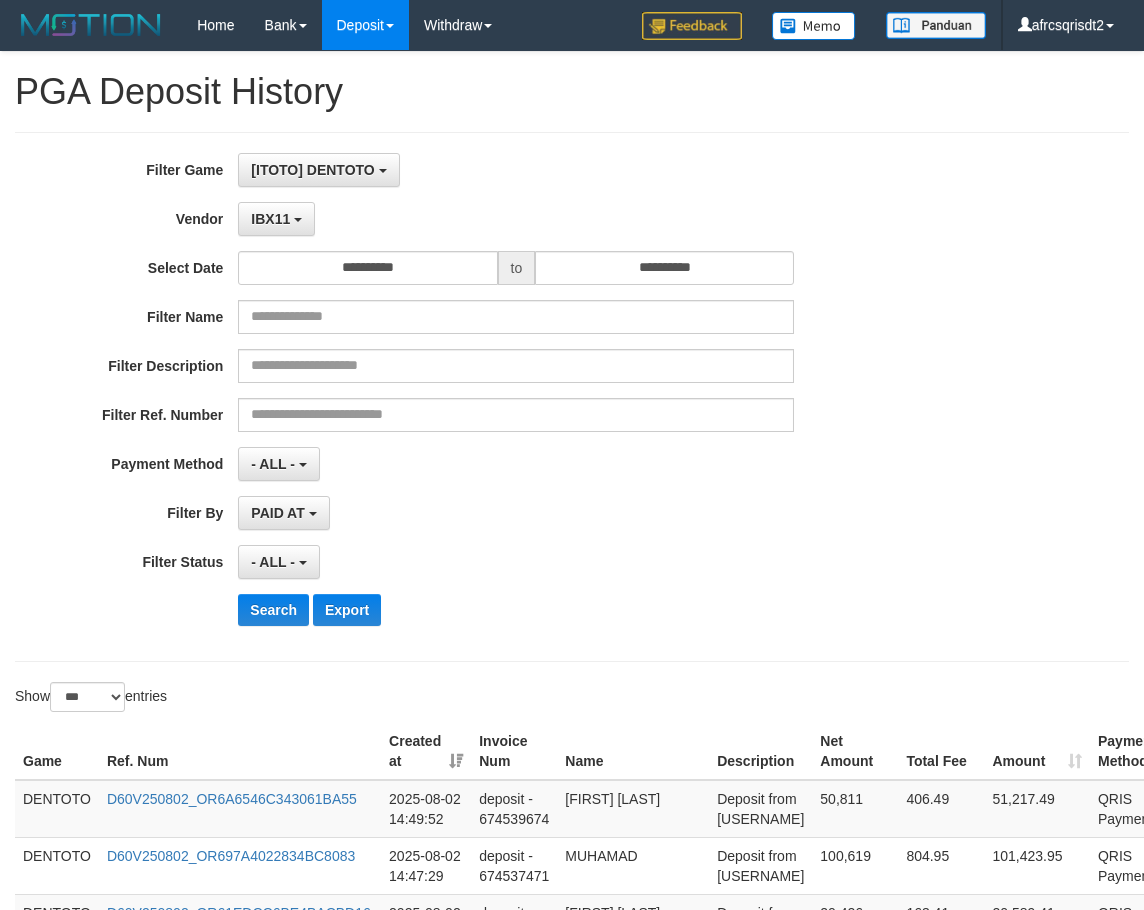 select on "**********" 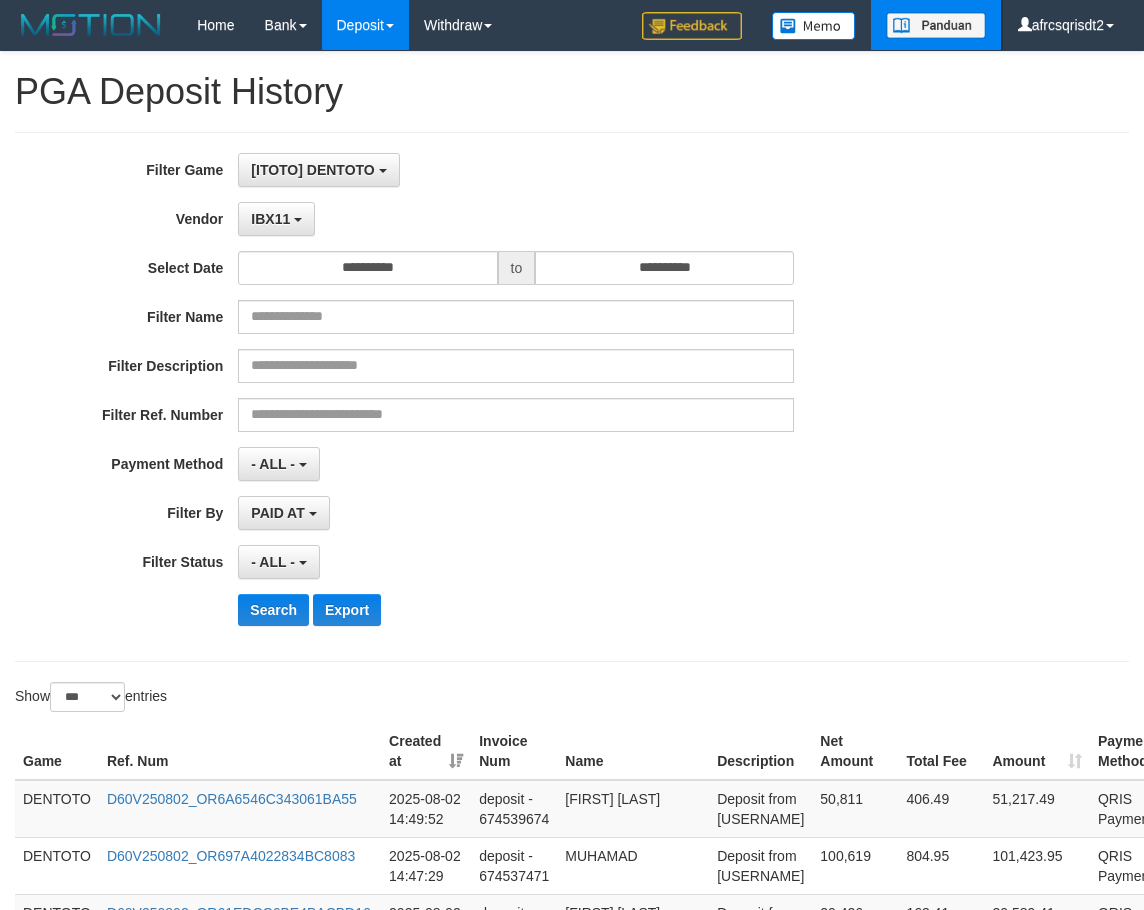 scroll, scrollTop: 0, scrollLeft: 75, axis: horizontal 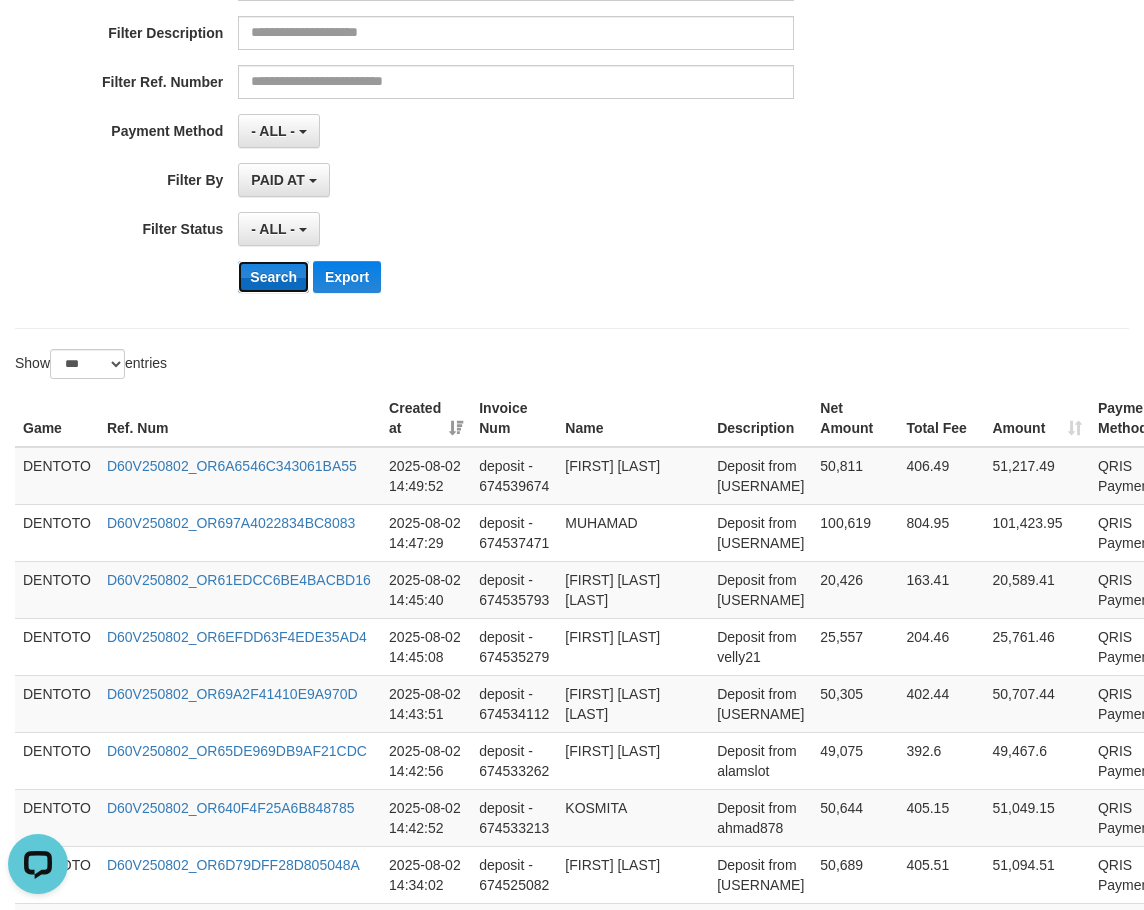 click on "Search" at bounding box center [273, 277] 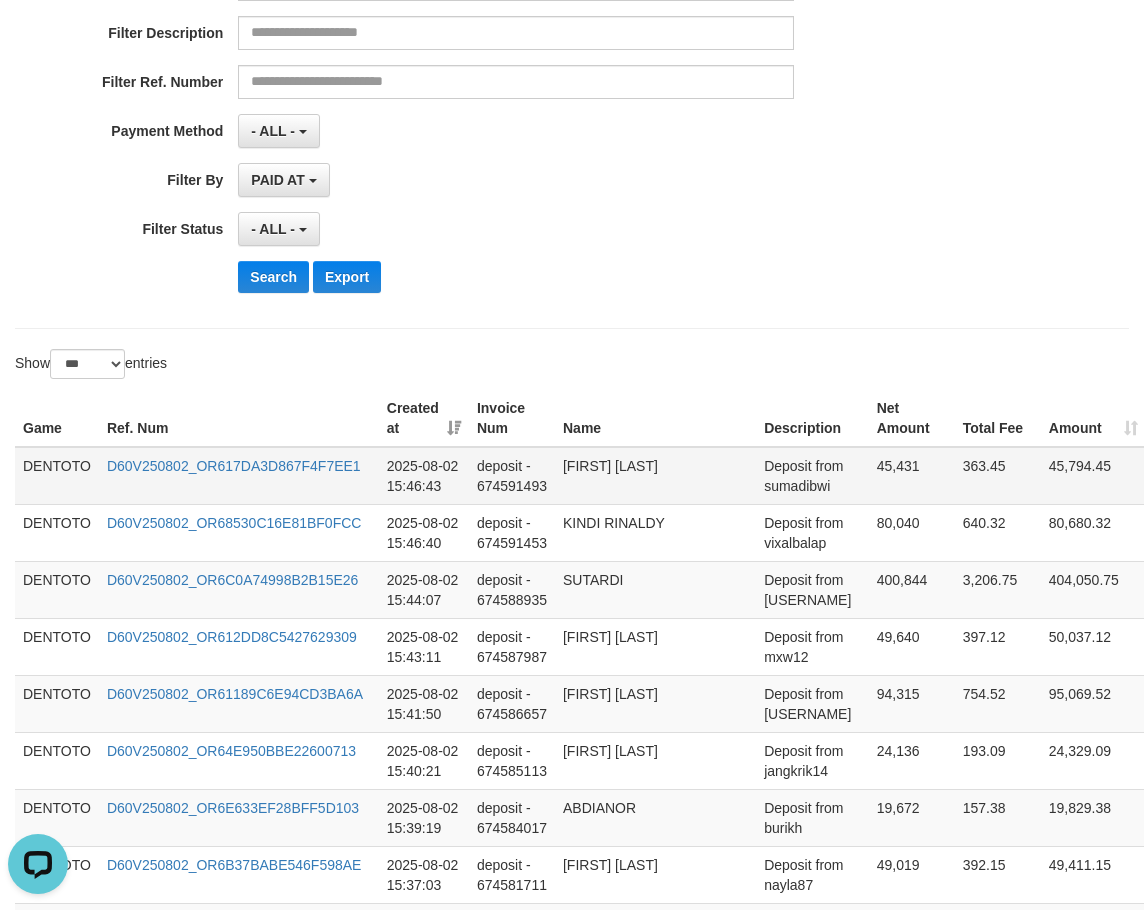 click on "DENTOTO" at bounding box center (57, 476) 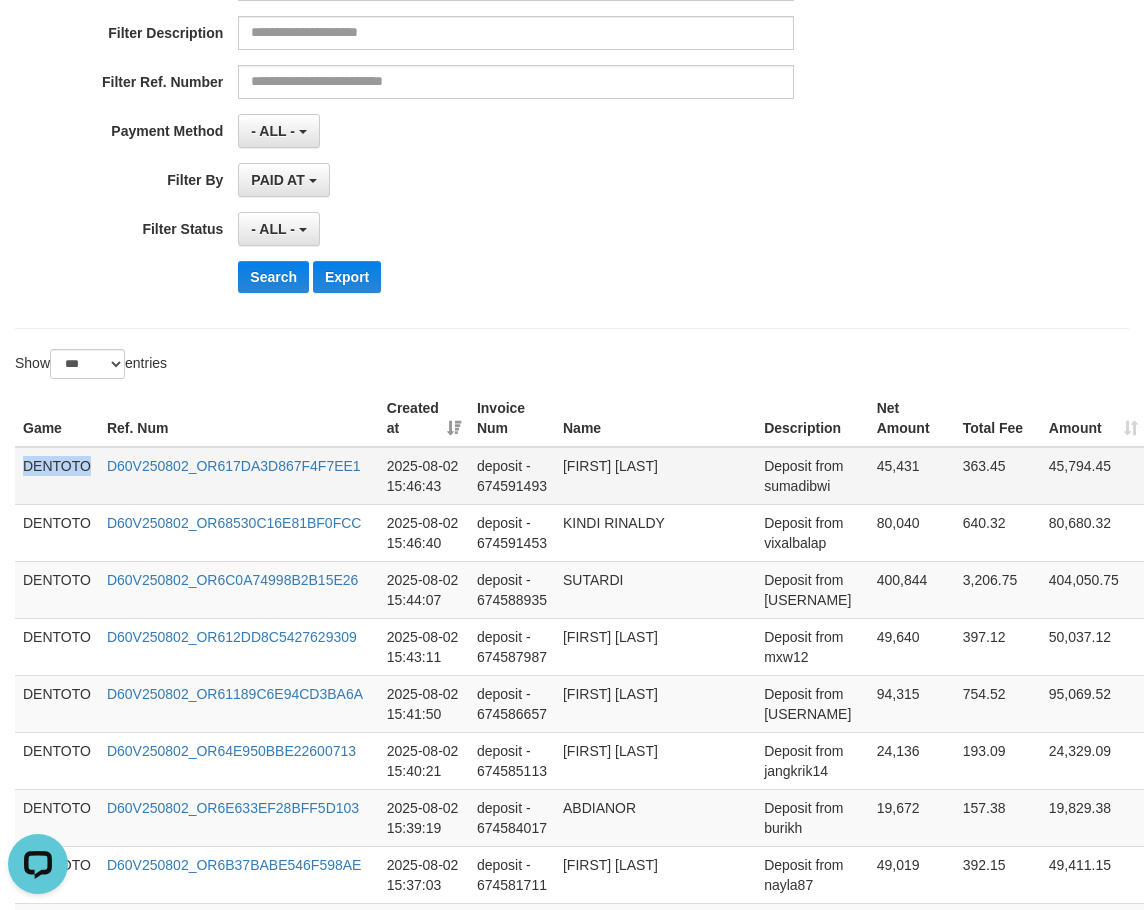 click on "DENTOTO" at bounding box center [57, 476] 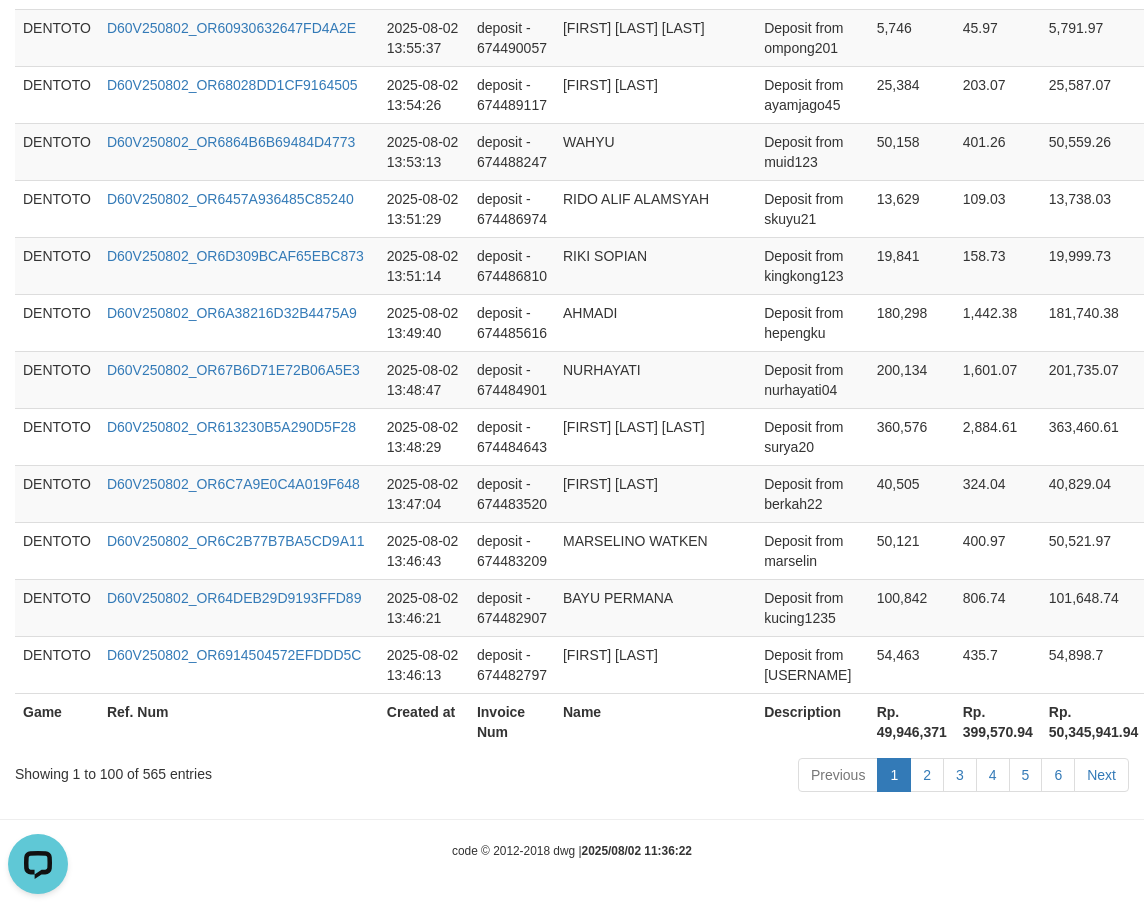 scroll, scrollTop: 5787, scrollLeft: 134, axis: both 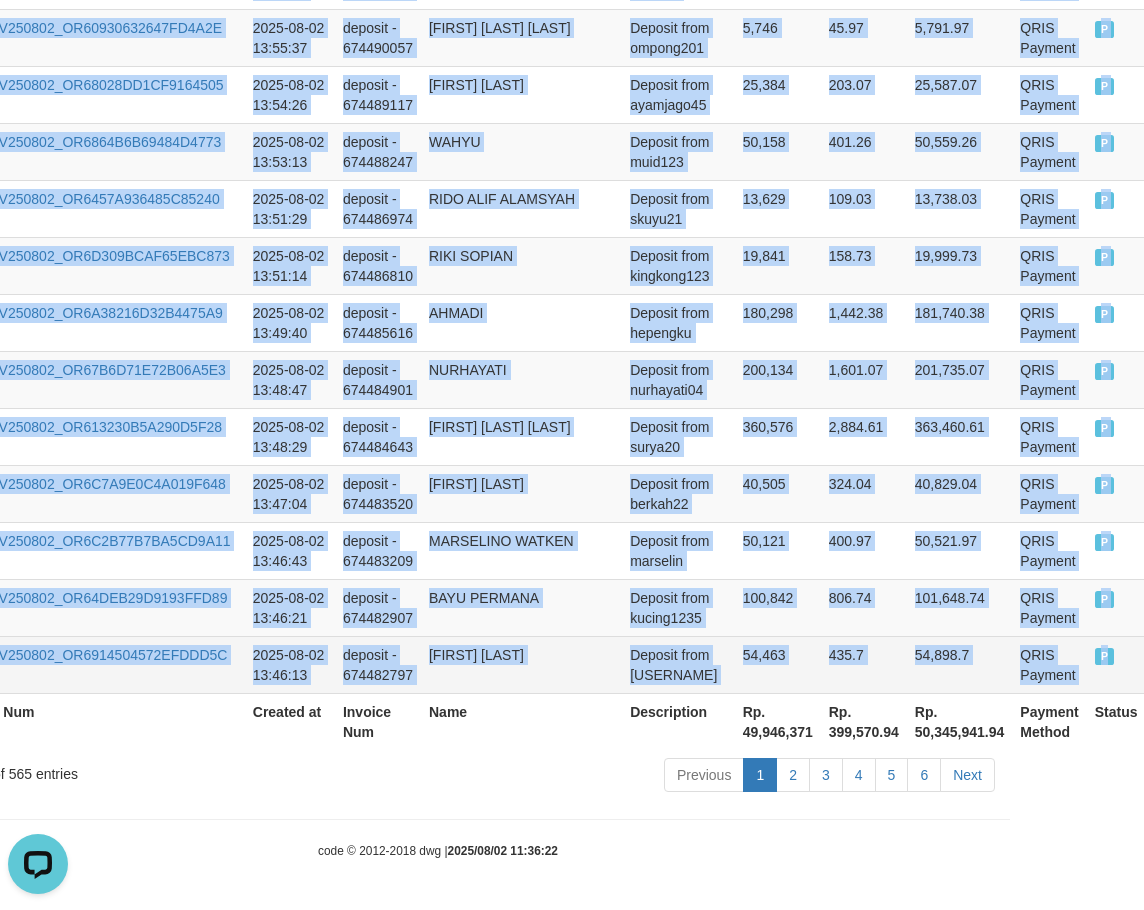 click on "P" at bounding box center (1116, 664) 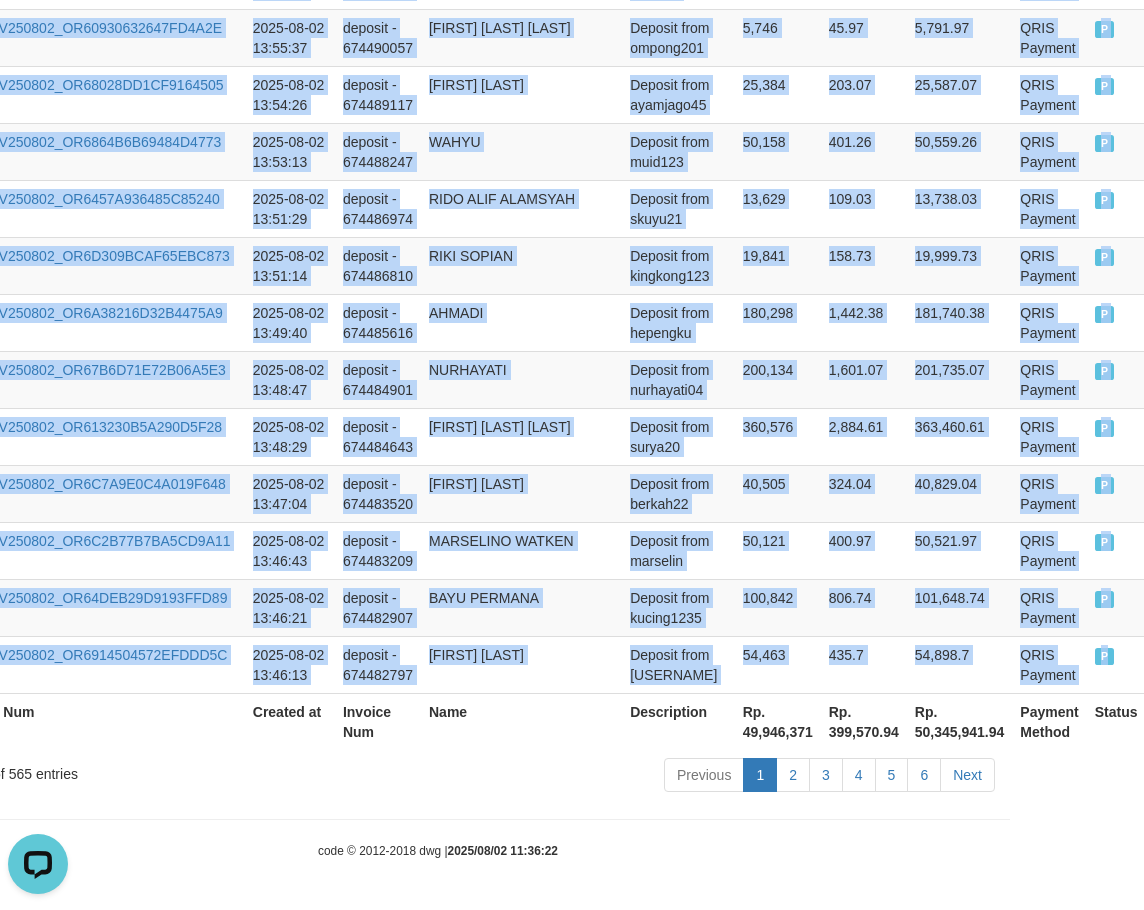 copy on "DENTOTO D60V250802_OR617DA3D867F4F7EE1 2025-08-02 15:46:43 deposit - 674591493 PRANOTO HADI S Deposit from sumadibwi 45,431 363.45 45,794.45 QRIS Payment P   DENTOTO D60V250802_OR68530C16E81BF0FCC 2025-08-02 15:46:40 deposit - 674591453 KINDI RINALDY Deposit from vixalbalap 80,040 640.32 80,680.32 QRIS Payment P   DENTOTO D60V250802_OR6C0A74998B2B15E26 2025-08-02 15:44:07 deposit - 674588935 SUTARDI Deposit from ardis77 400,844 3,206.75 404,050.75 QRIS Payment P   DENTOTO D60V250802_OR612DD8C5427629309 2025-08-02 15:43:11 deposit - 674587987 MARIYA ELFRIDA Deposit from mxw12 49,640 397.12 50,037.12 QRIS Payment P   DENTOTO D60V250802_OR61189C6E94CD3BA6A 2025-08-02 15:41:50 deposit - 674586657 VINSENSIUS TUNJANG Deposit from waliwelok 94,315 754.52 95,069.52 QRIS Payment P   DENTOTO D60V250802_OR64E950BBE22600713 2025-08-02 15:40:21 deposit - 674585113 YUSIBKA SOMAWATI Deposit from jangkrik14 24,136 193.09 24,329.09 QRIS Payment P   DENTOTO D60V250802_OR6E633EF28BFF5D103 2025-08-02 15:39:19 deposit - 674584..." 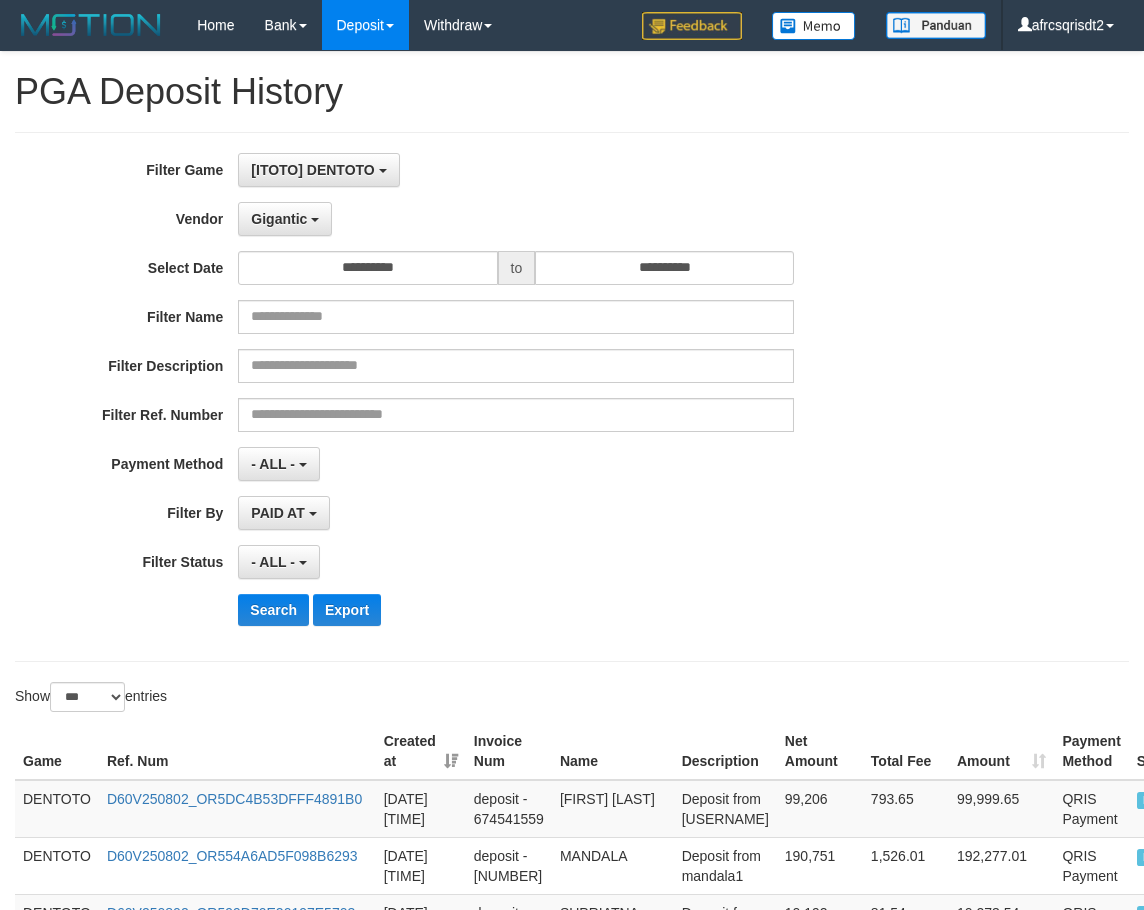 select on "**********" 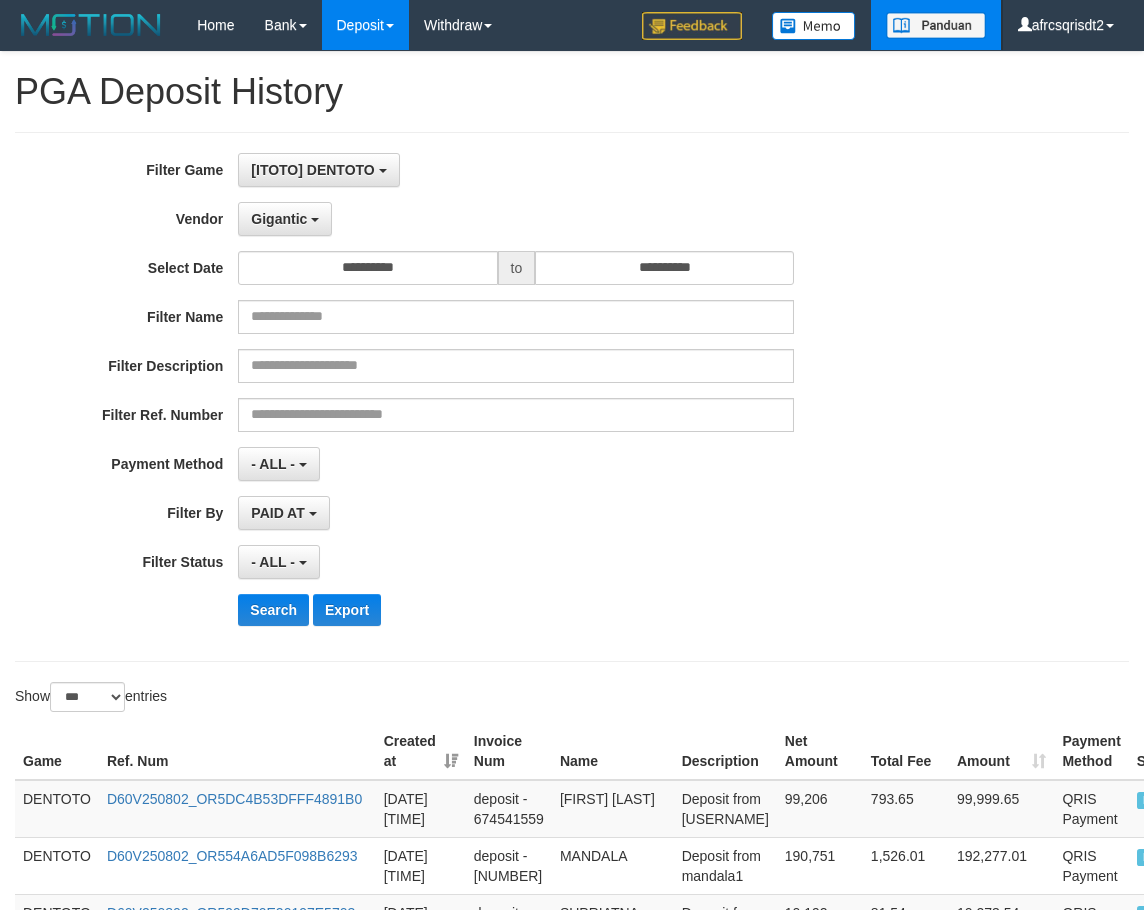 scroll, scrollTop: 0, scrollLeft: 72, axis: horizontal 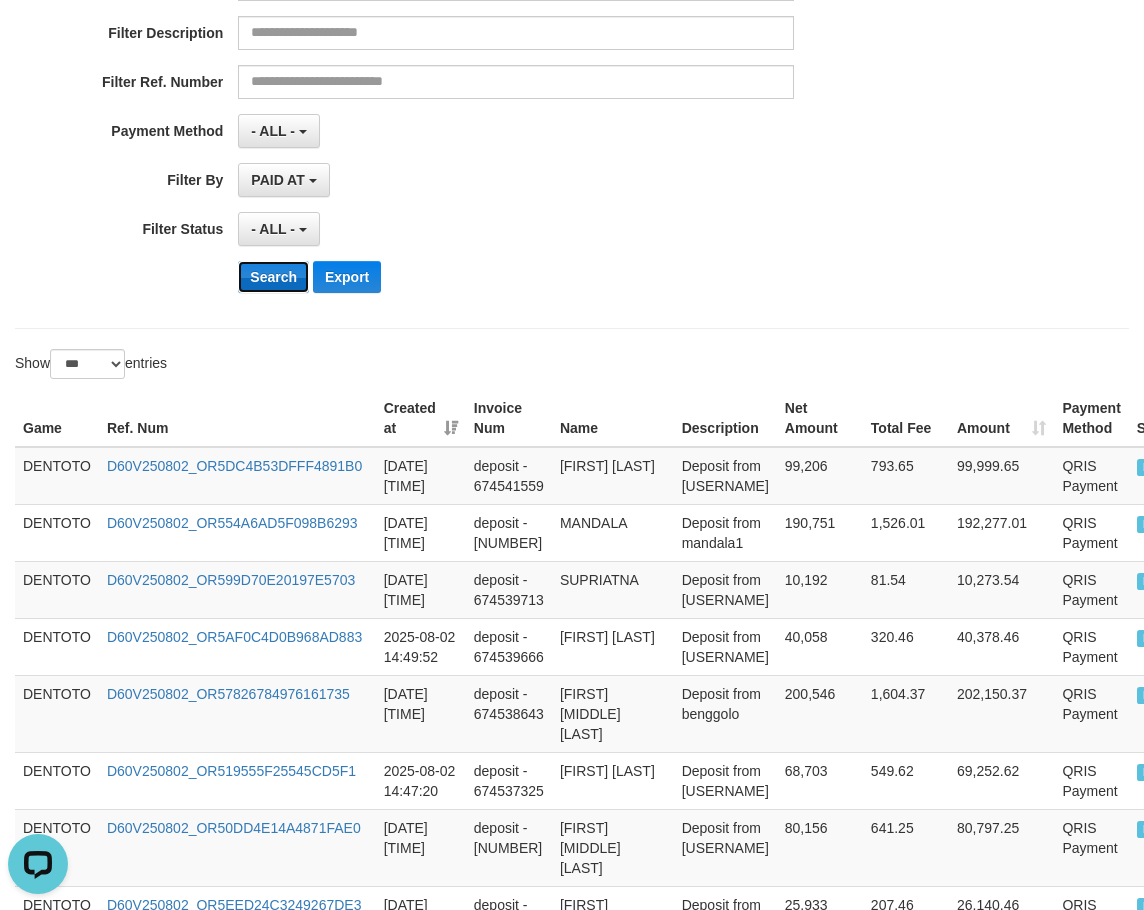 click on "Search" at bounding box center [273, 277] 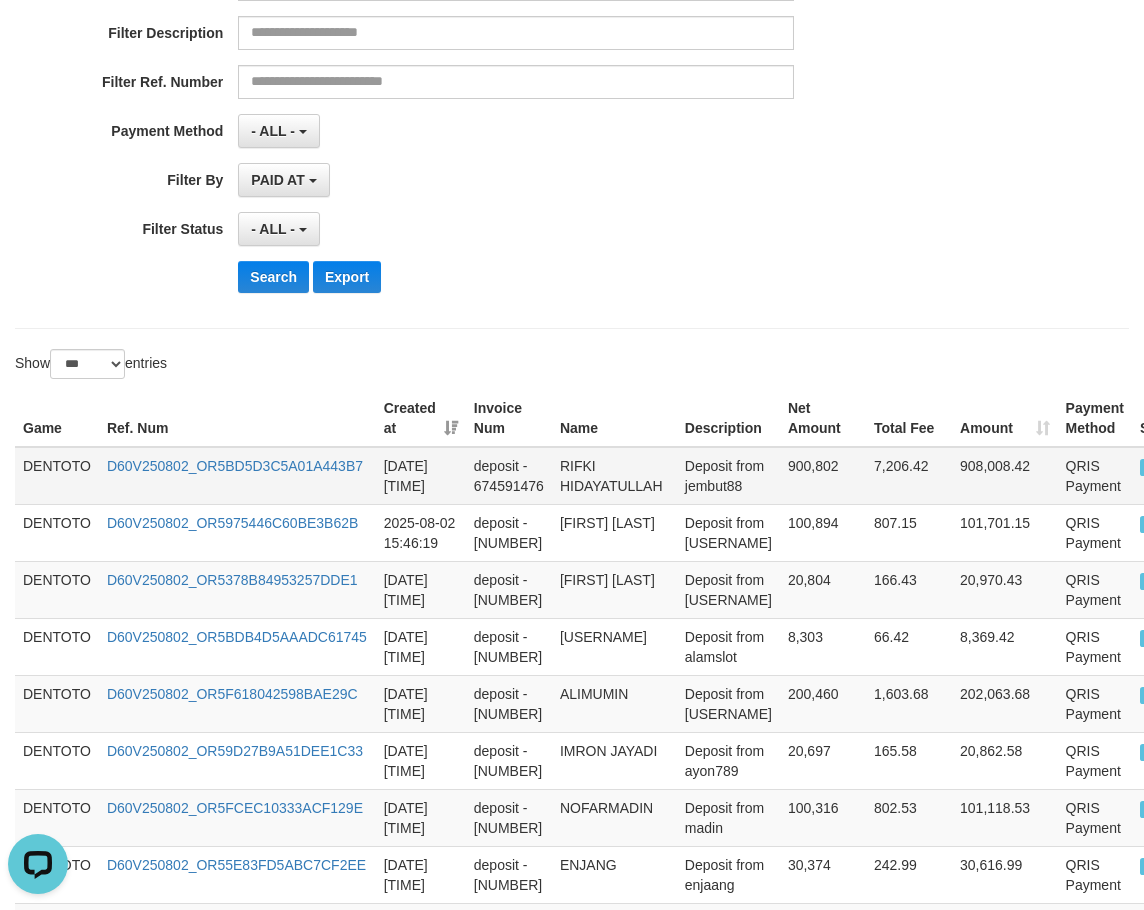 click on "DENTOTO" at bounding box center [57, 476] 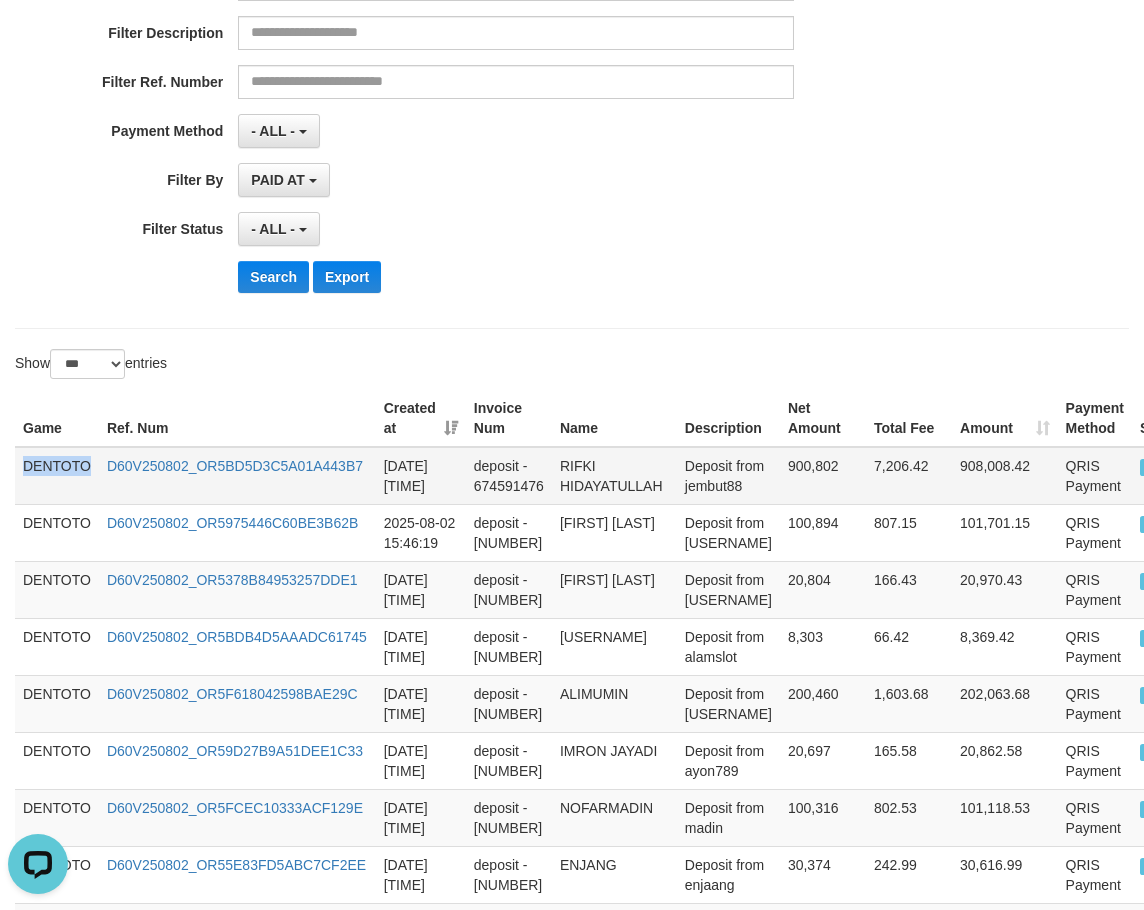 click on "DENTOTO" at bounding box center (57, 476) 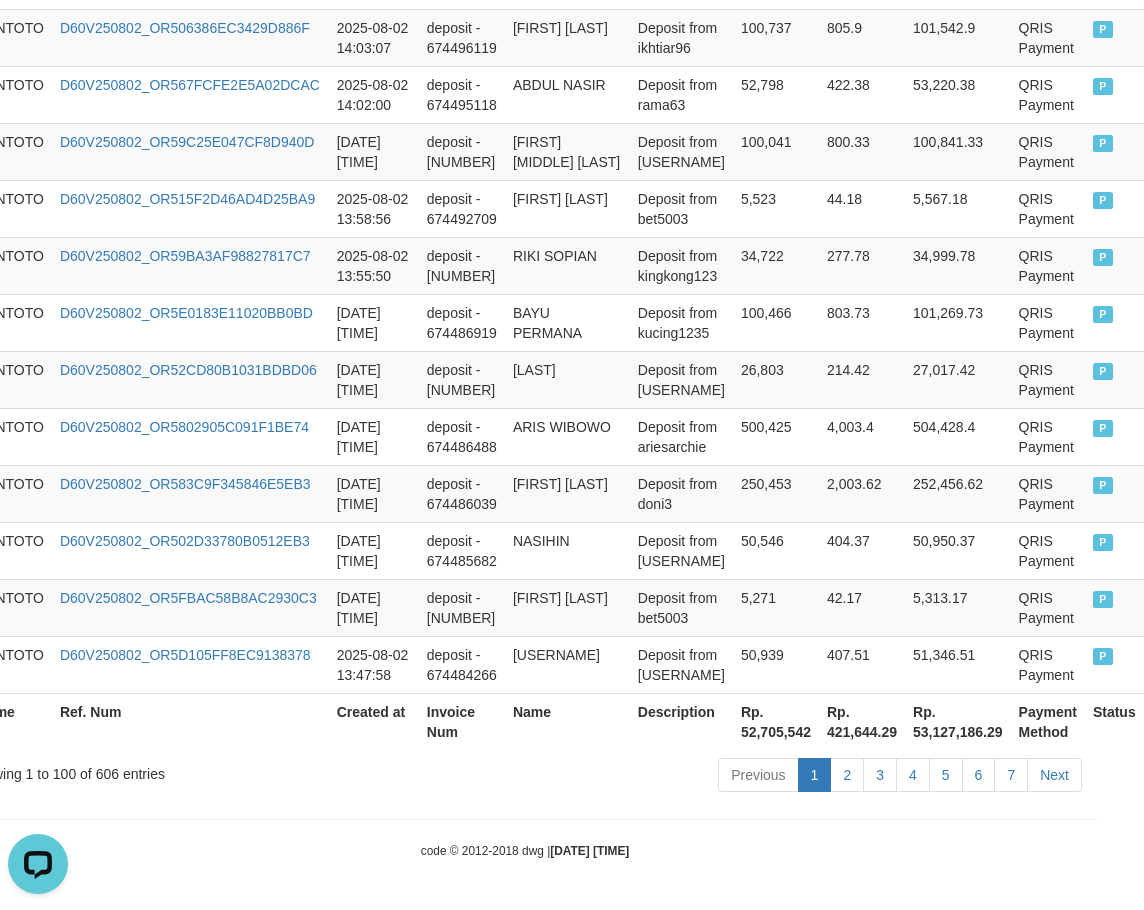 scroll, scrollTop: 5787, scrollLeft: 119, axis: both 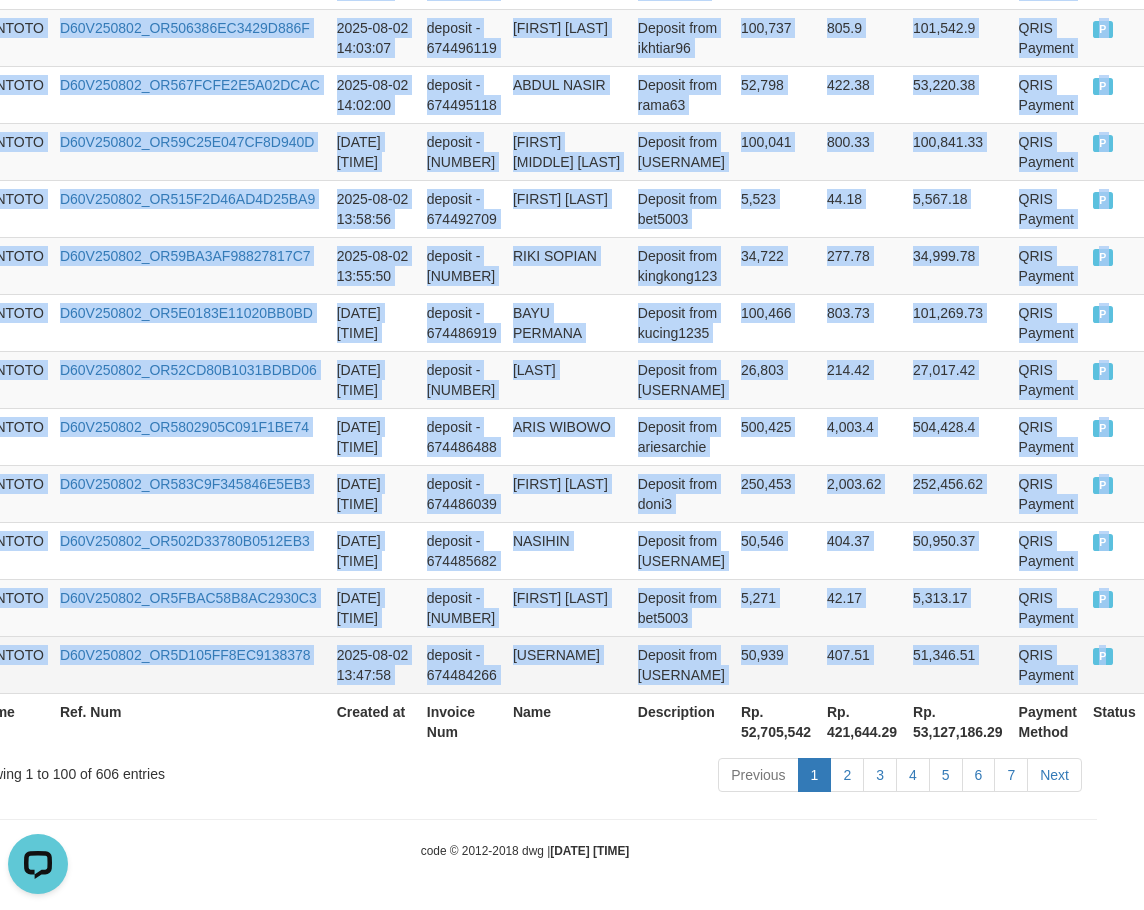 click on "P" at bounding box center (1114, 664) 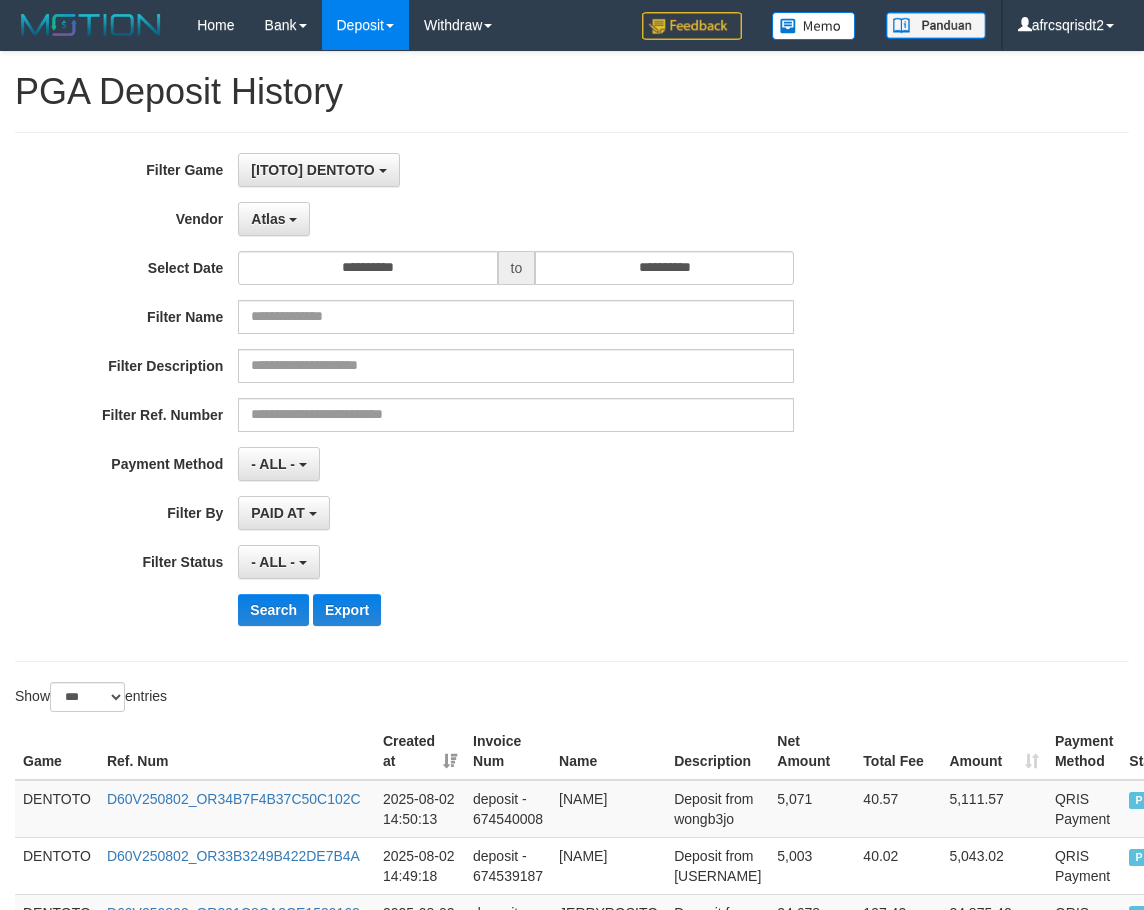 select on "**********" 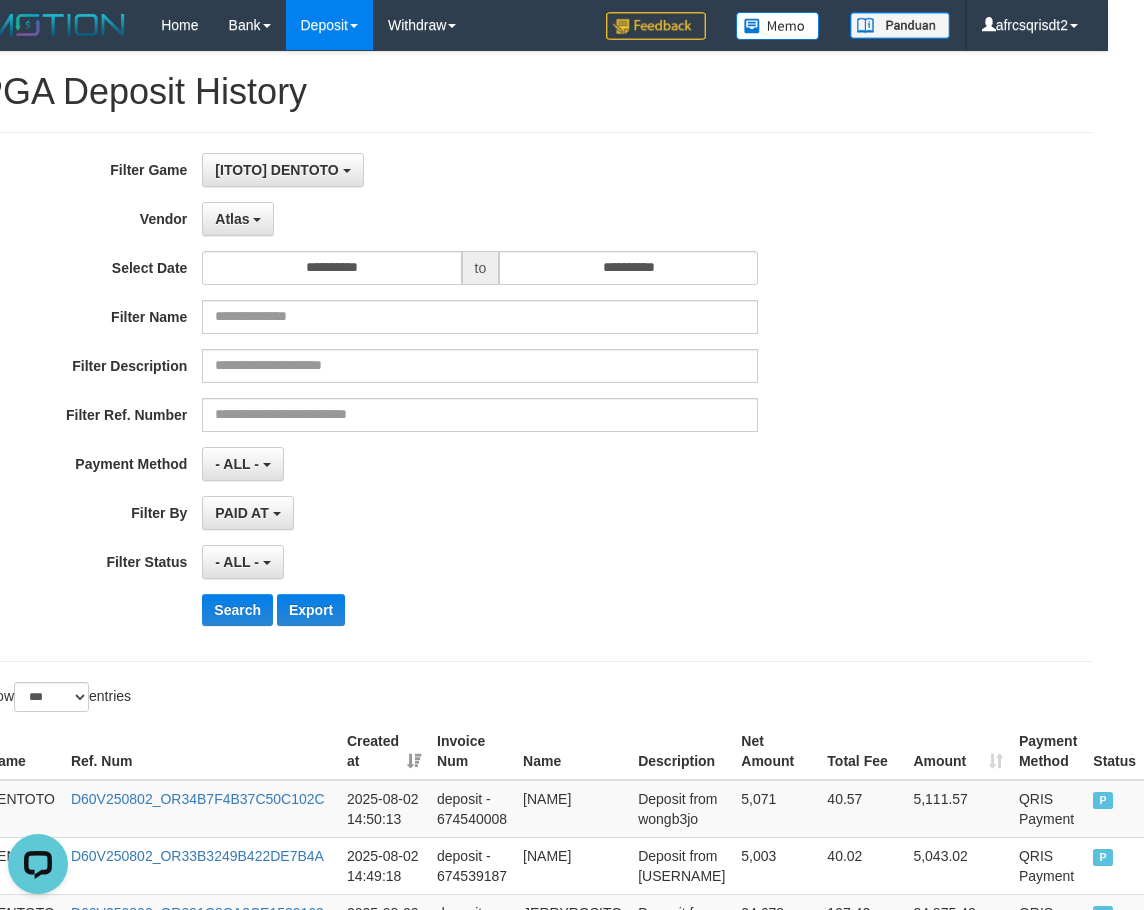 scroll, scrollTop: 0, scrollLeft: 0, axis: both 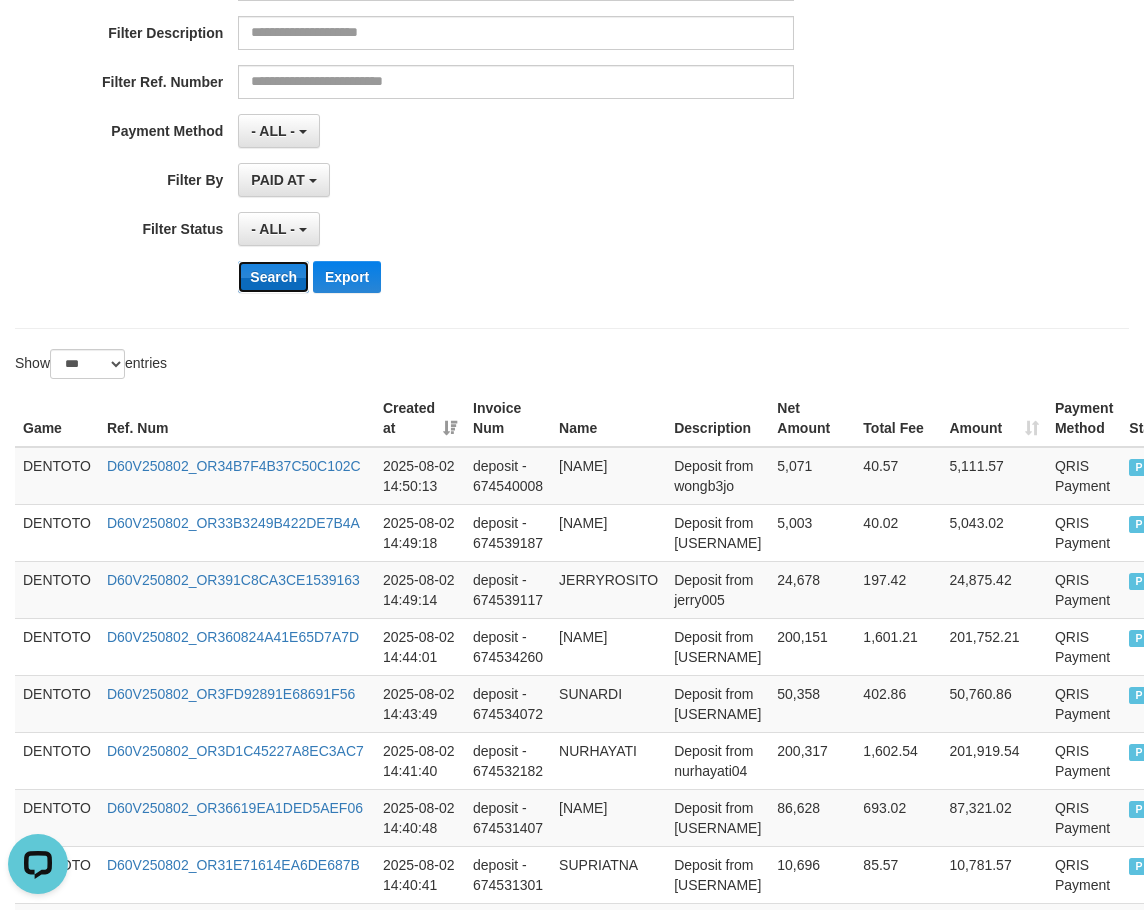 click on "Search" at bounding box center (273, 277) 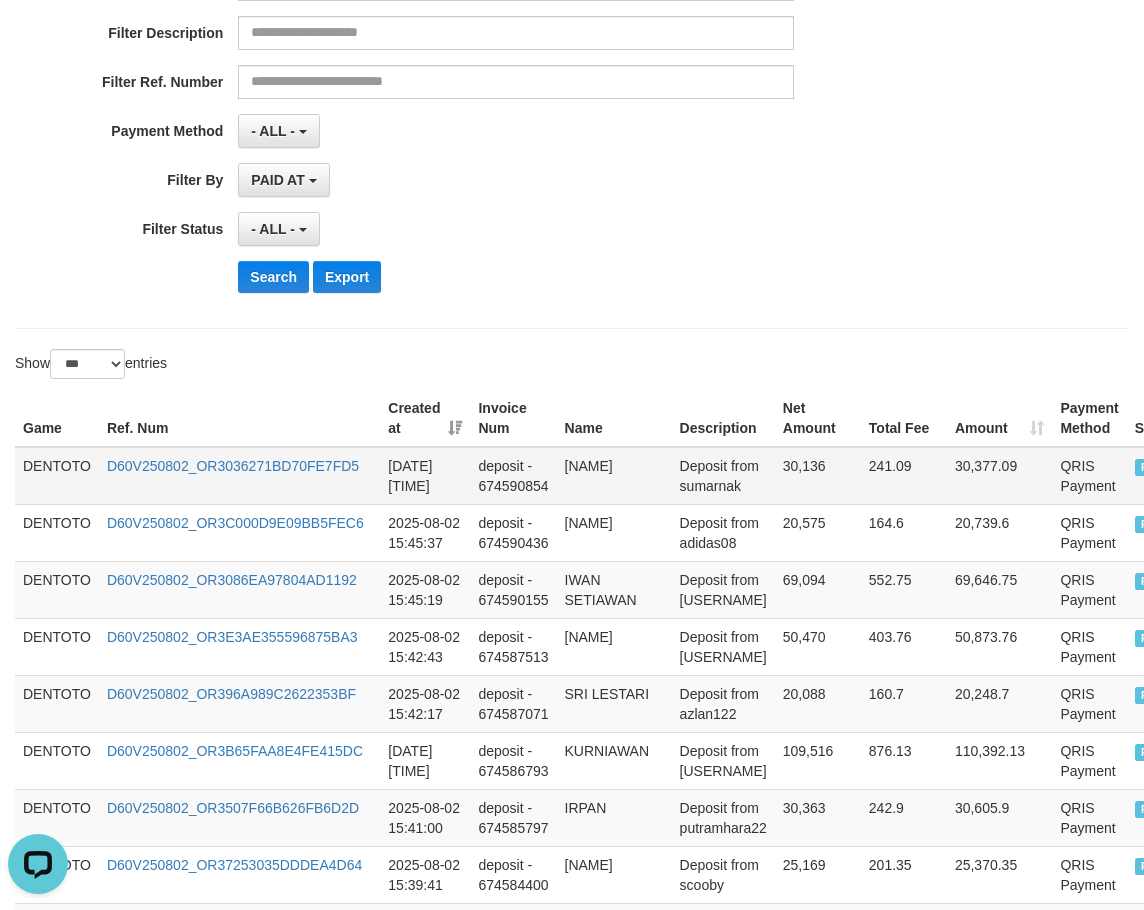 click on "DENTOTO" at bounding box center [57, 476] 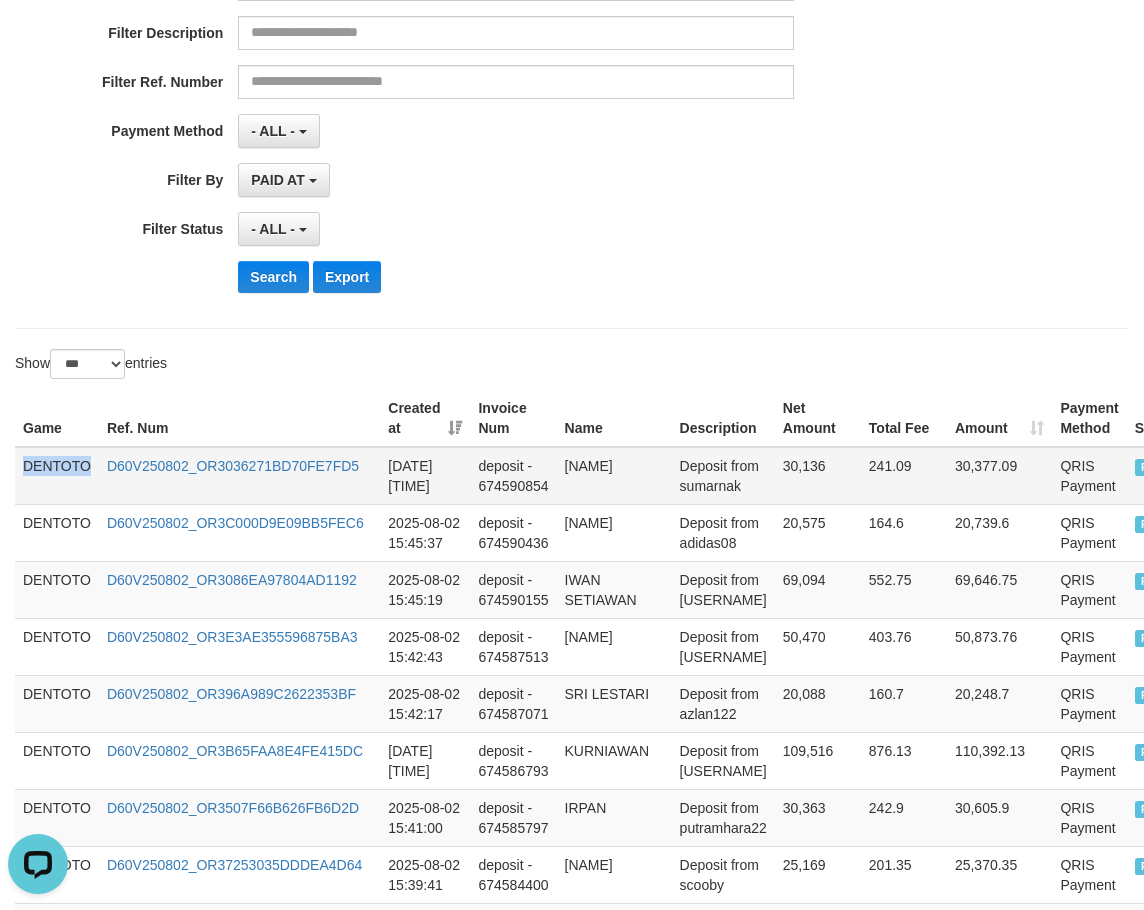 click on "DENTOTO" at bounding box center [57, 476] 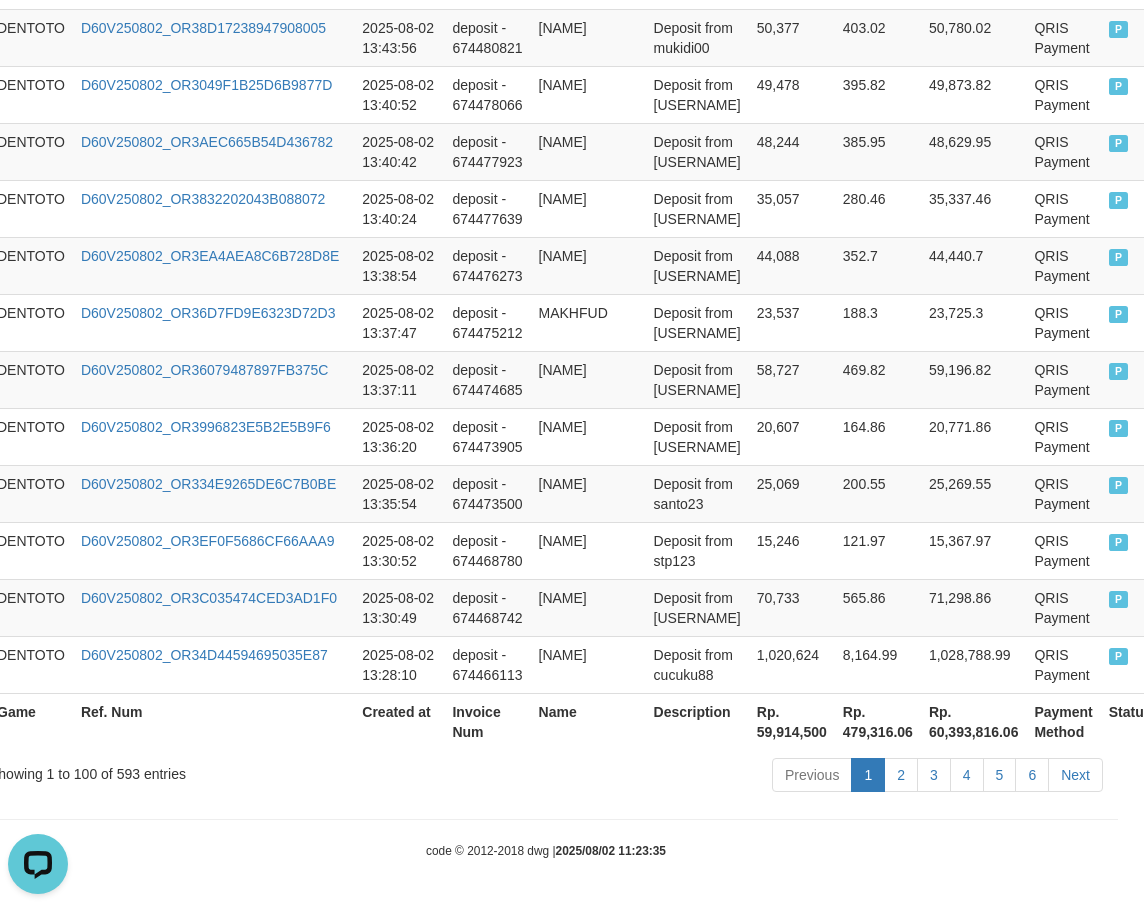 scroll, scrollTop: 5947, scrollLeft: 58, axis: both 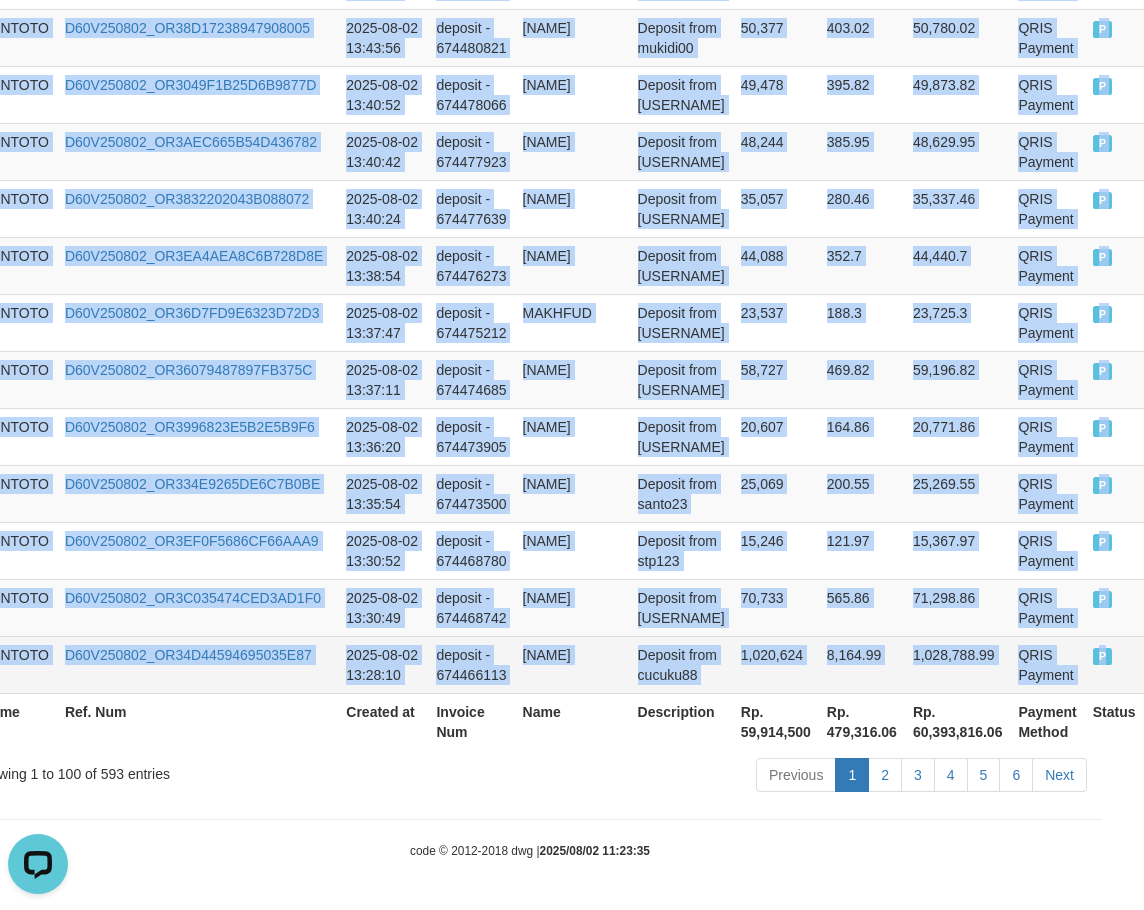 click on "P" at bounding box center [1103, 656] 